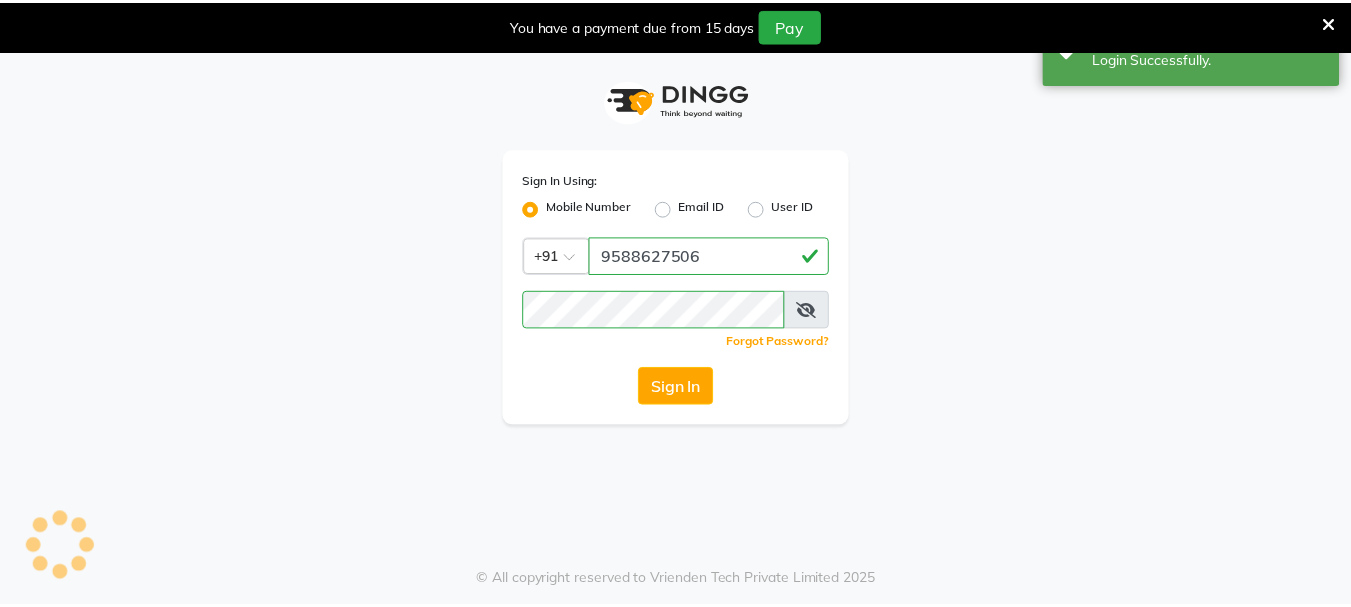 scroll, scrollTop: 0, scrollLeft: 0, axis: both 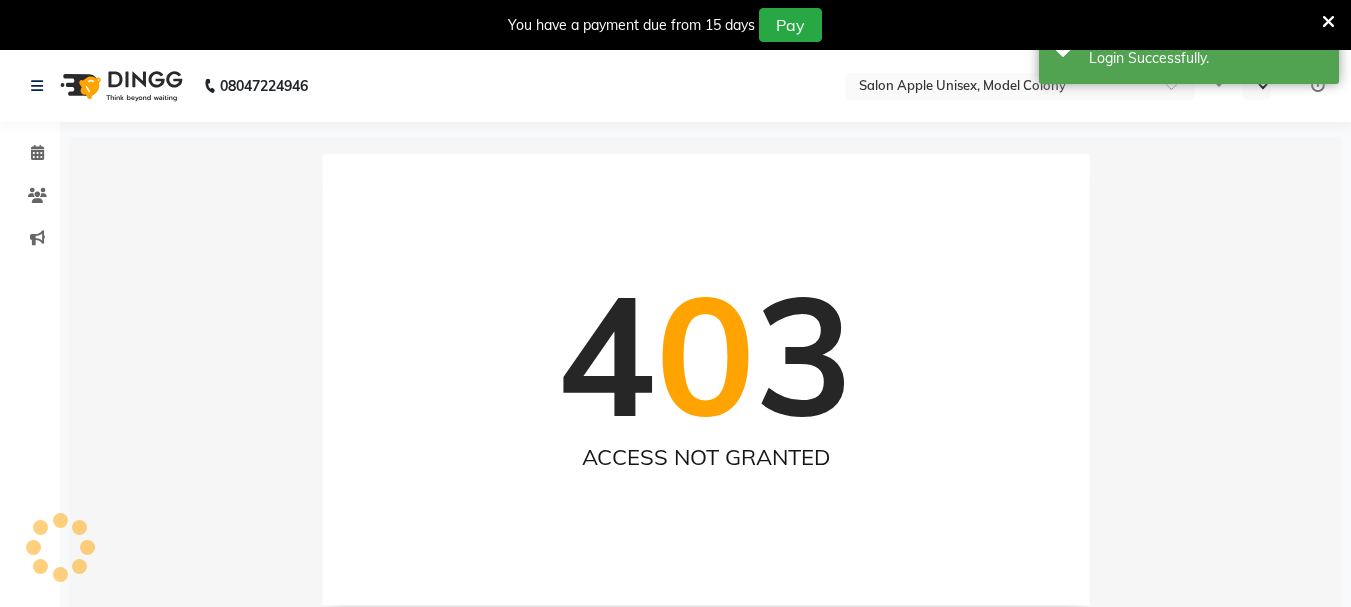 select on "en" 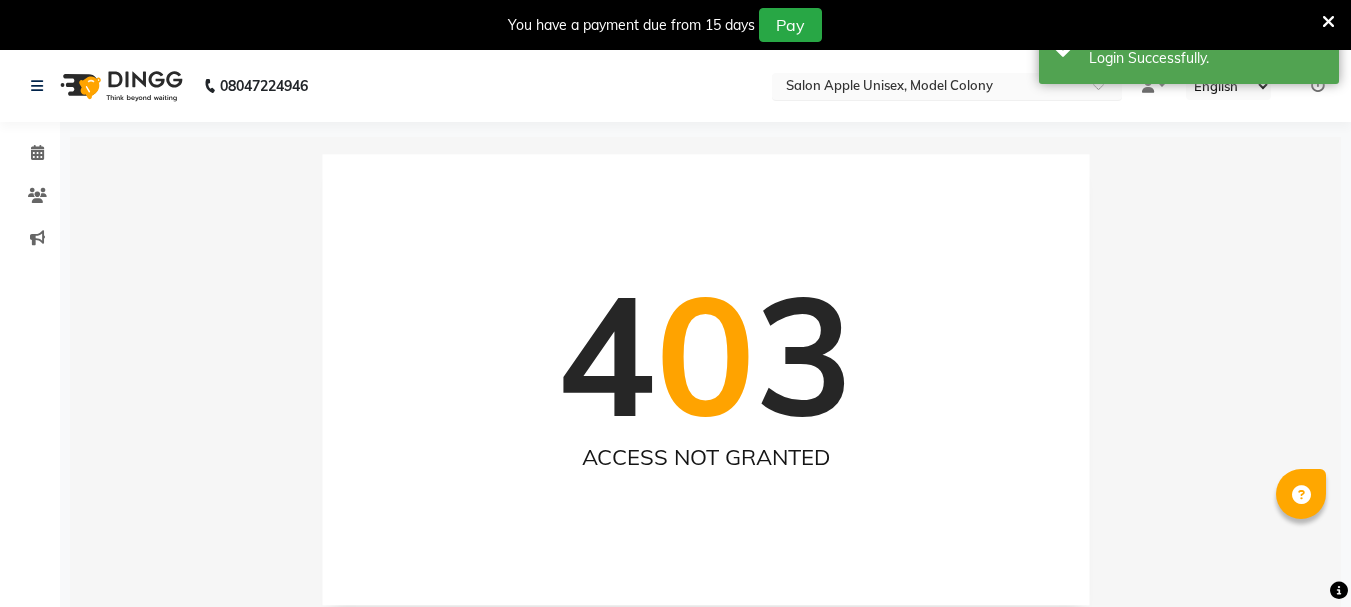 click at bounding box center (927, 88) 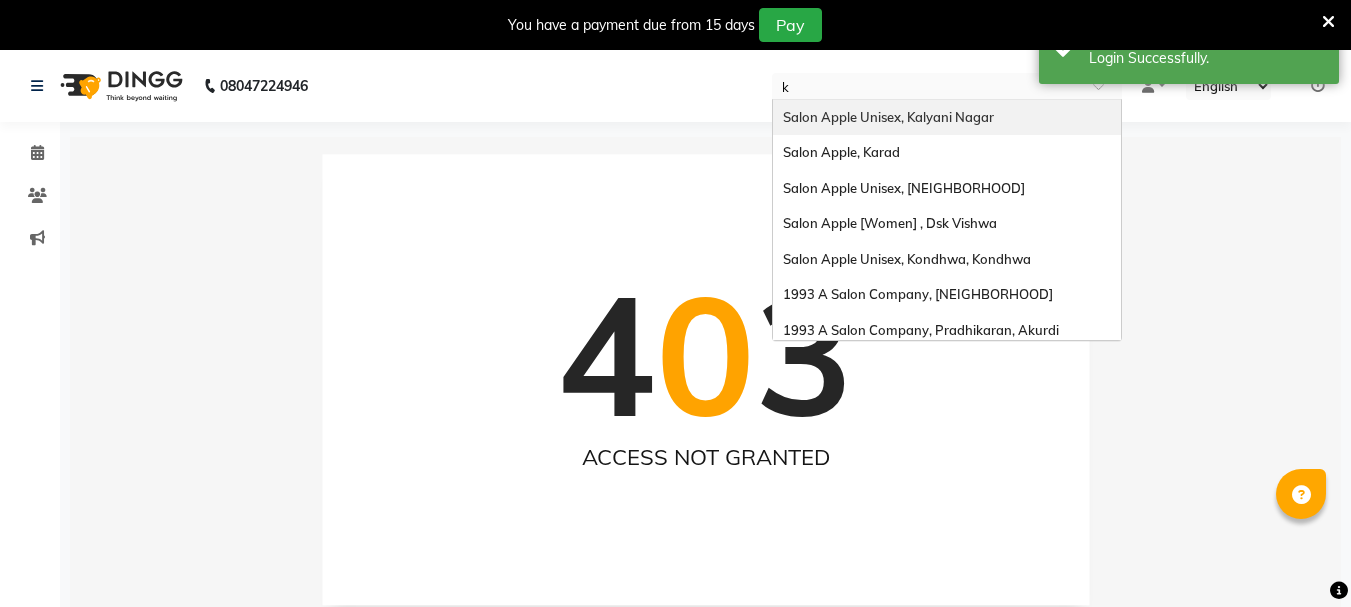 scroll, scrollTop: 348, scrollLeft: 0, axis: vertical 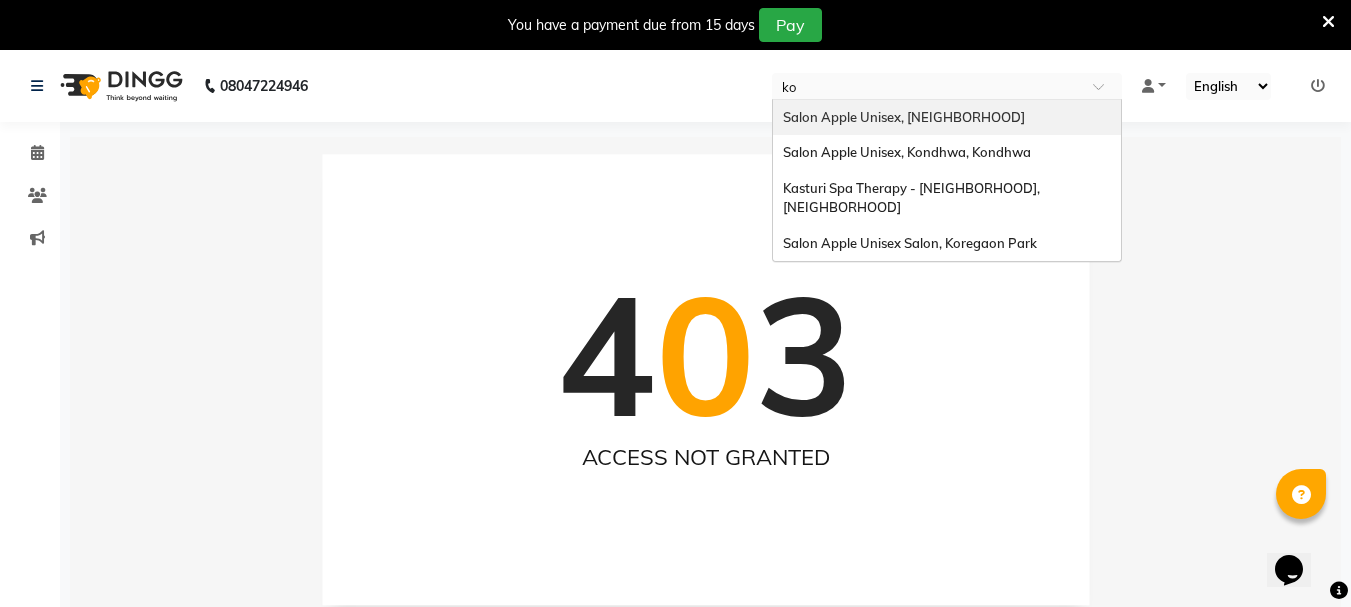 type on "kor" 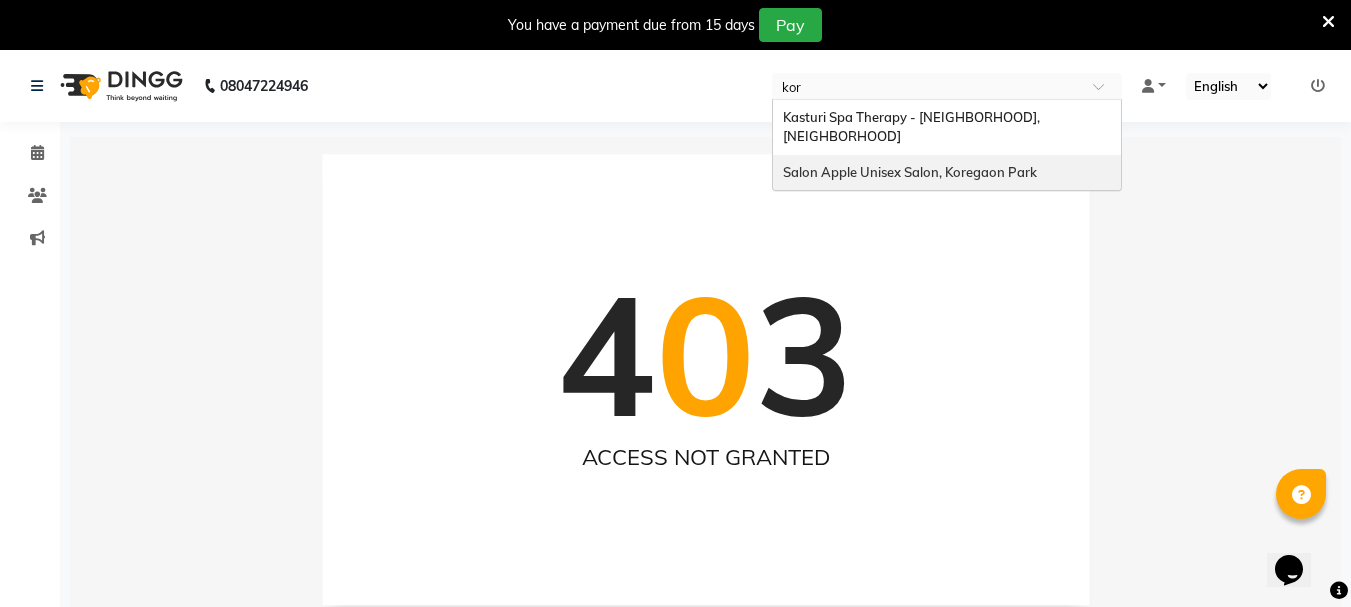 click on "Salon Apple Unisex Salon, Koregaon Park" at bounding box center [910, 172] 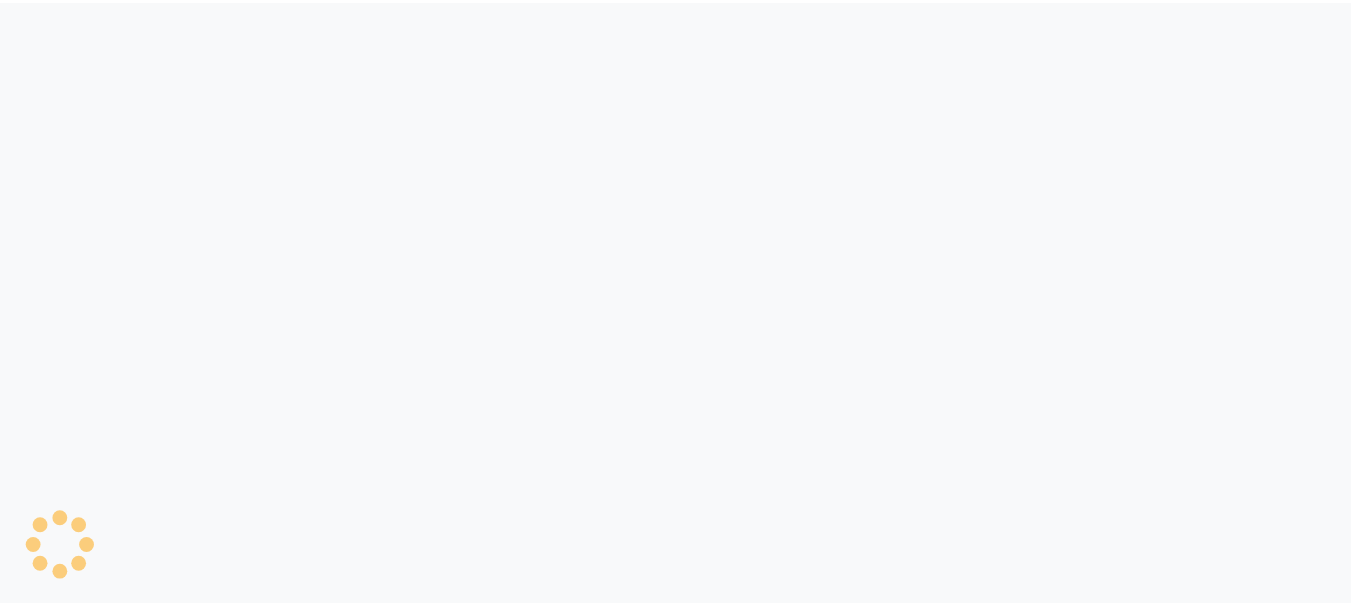 scroll, scrollTop: 0, scrollLeft: 0, axis: both 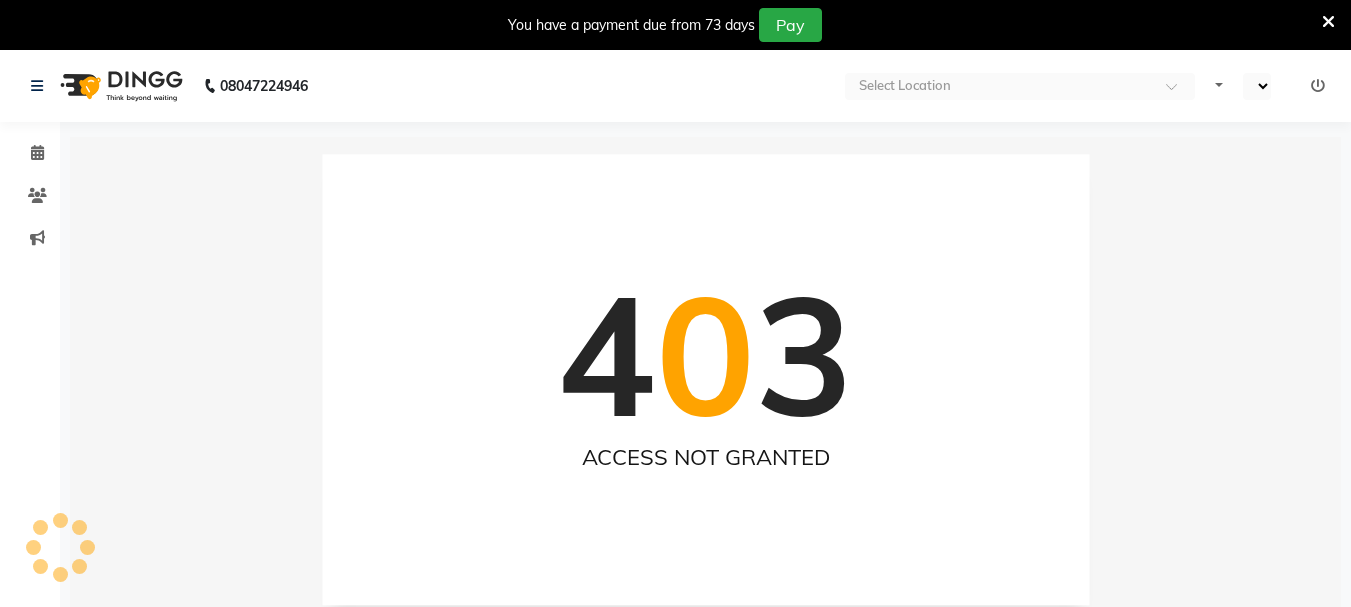 select on "en" 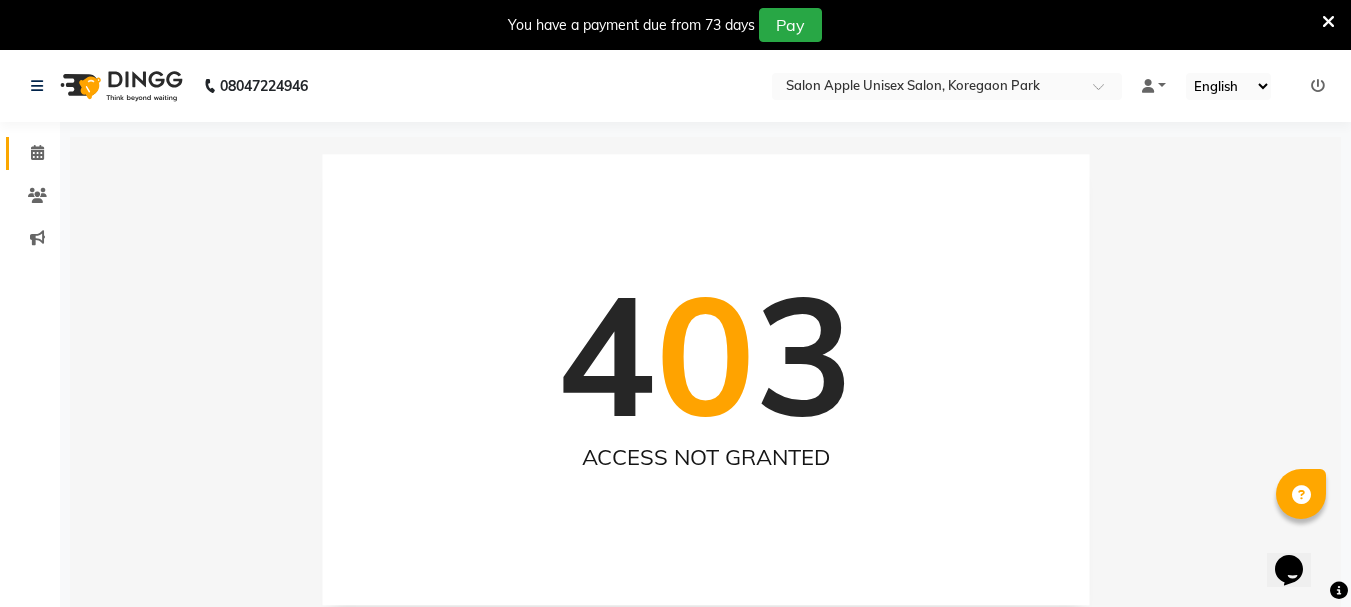 scroll, scrollTop: 0, scrollLeft: 0, axis: both 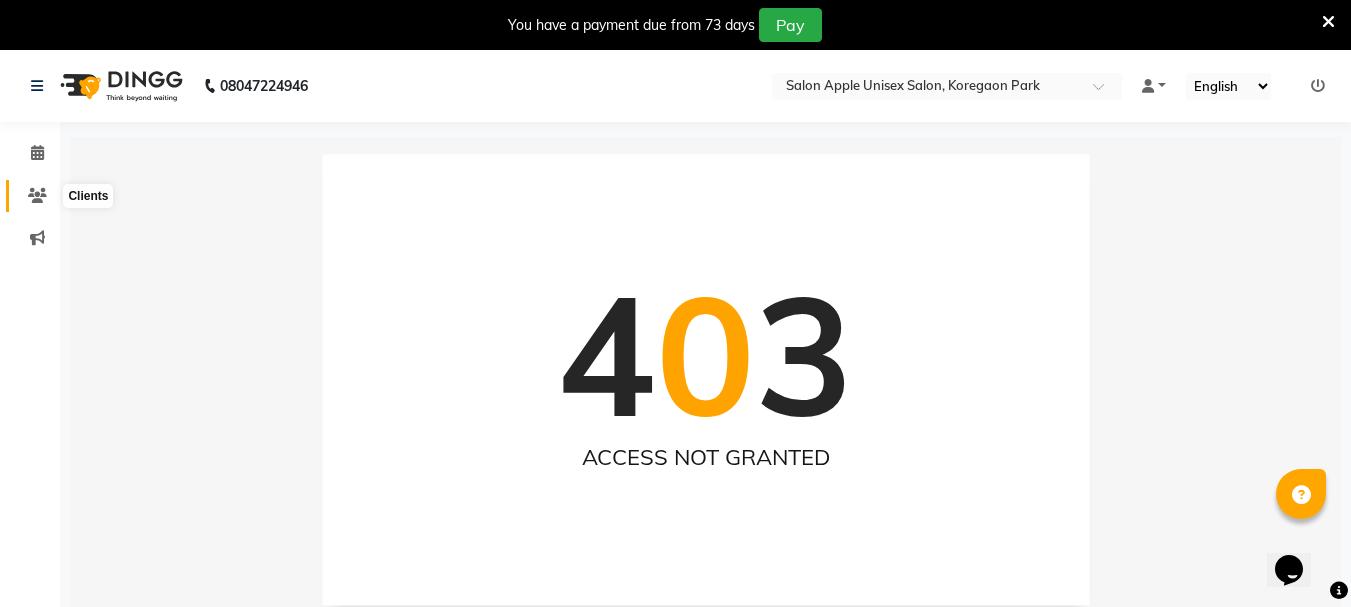 click 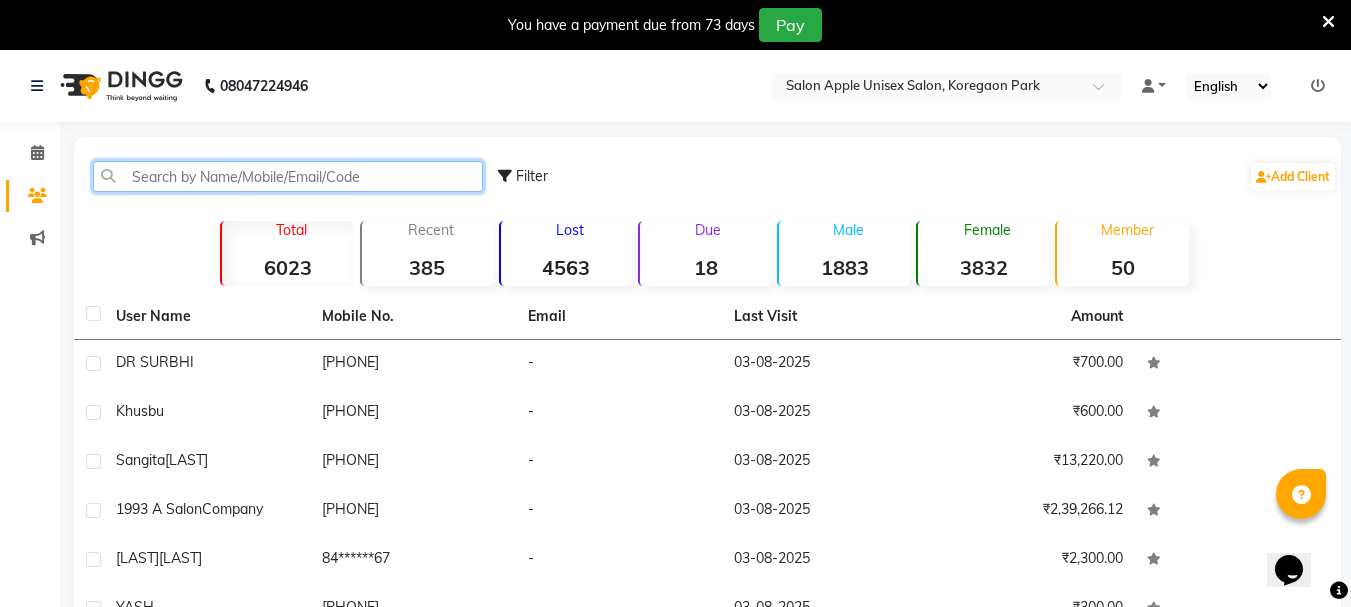 click 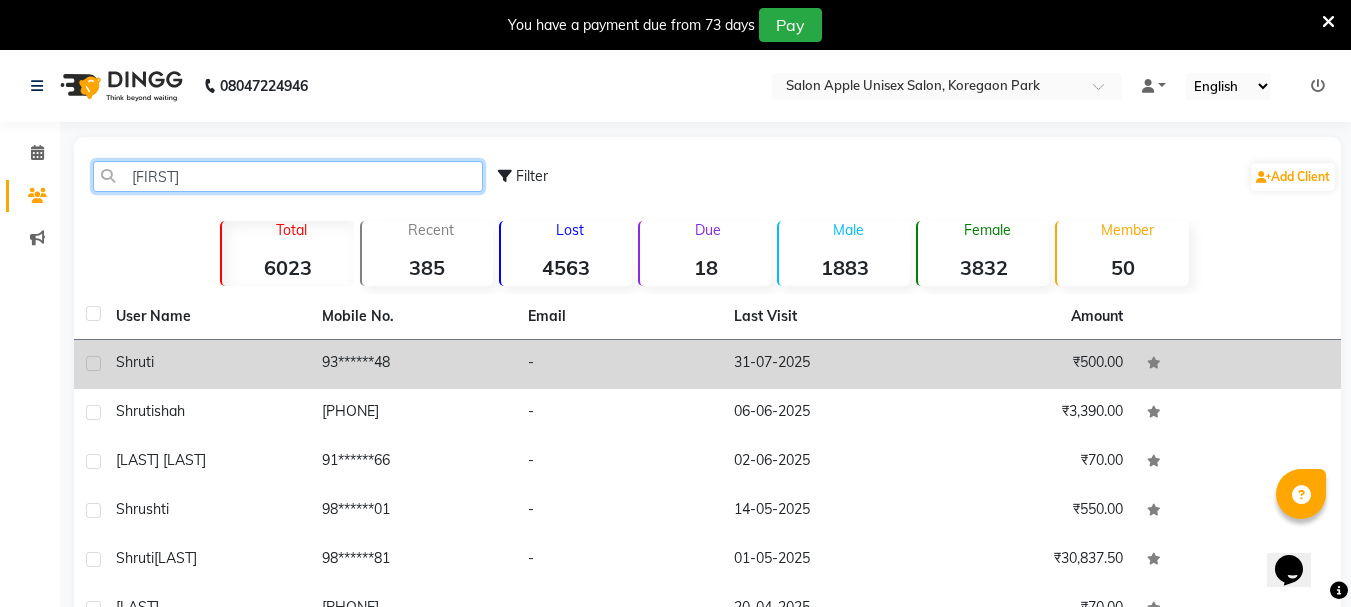 type on "Shru" 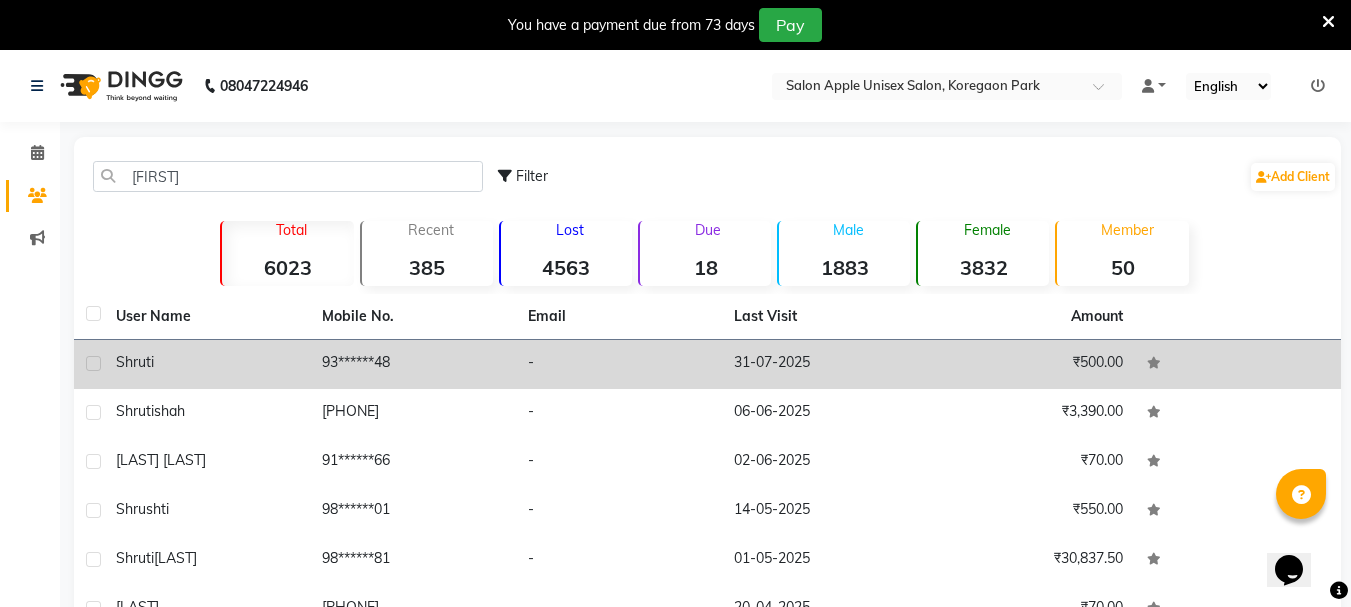 click on "shruti" 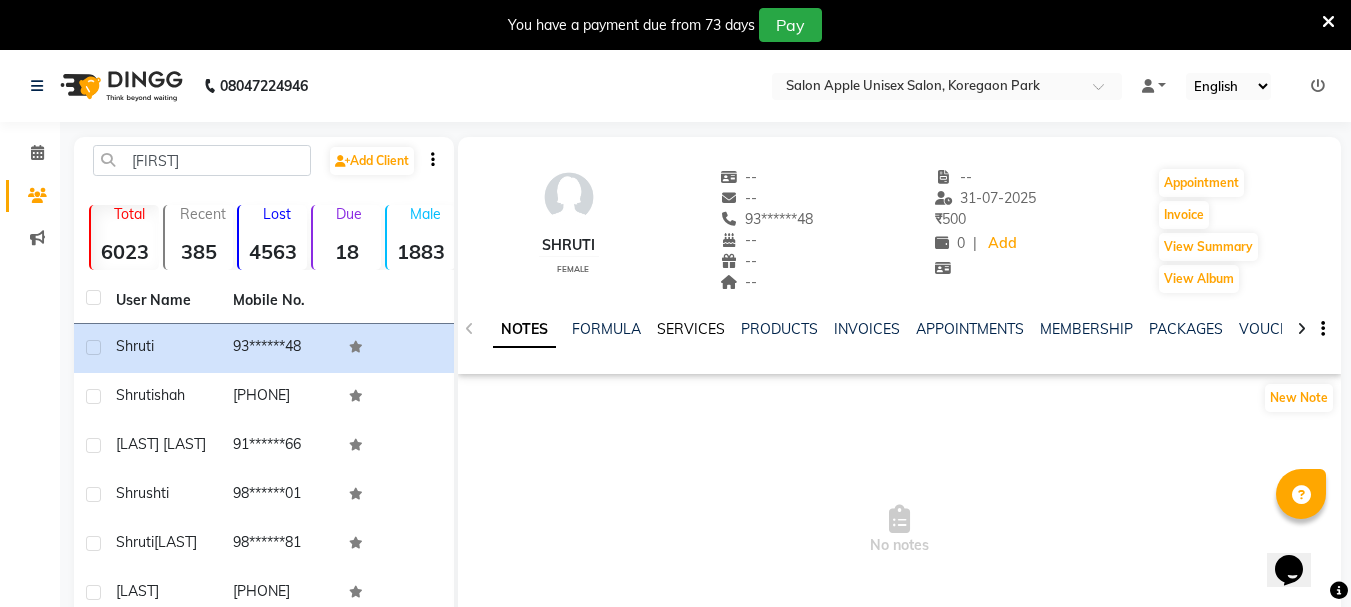 click on "SERVICES" 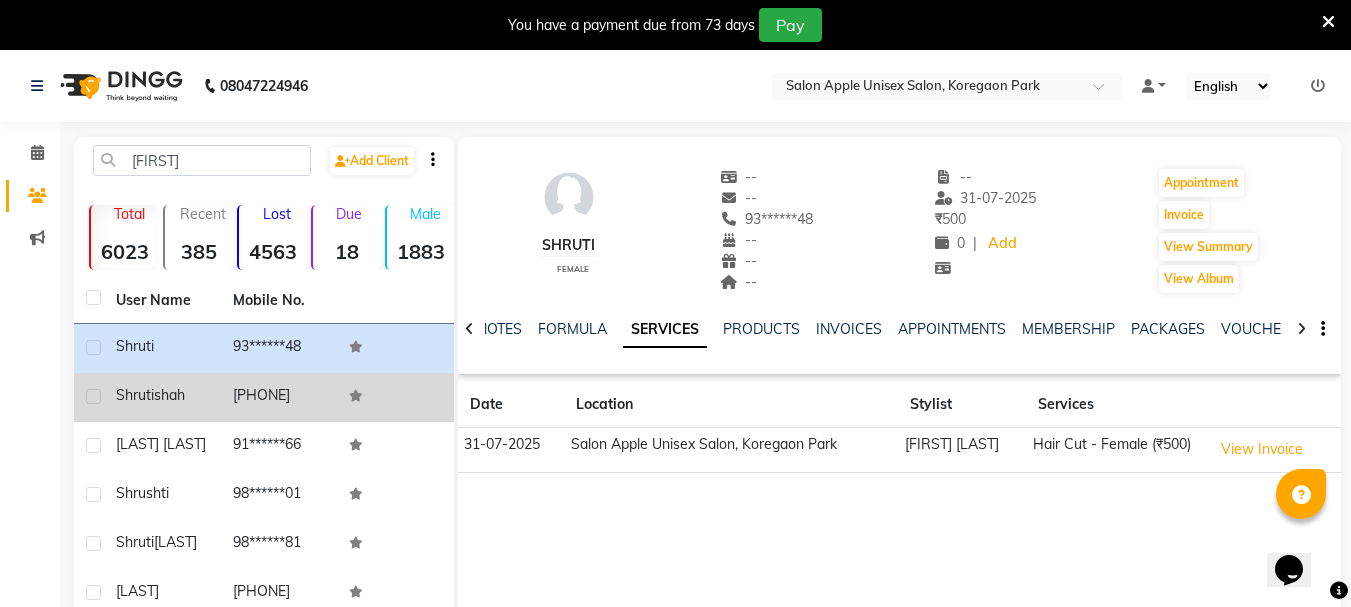 click on "shah" 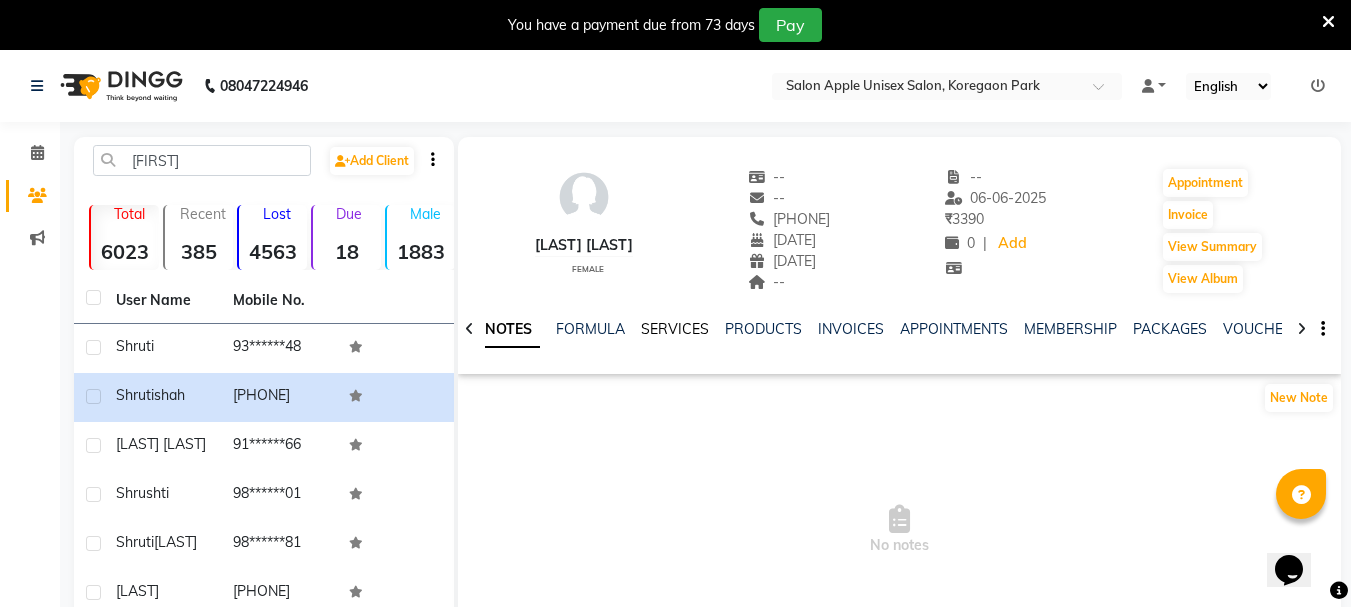 click on "SERVICES" 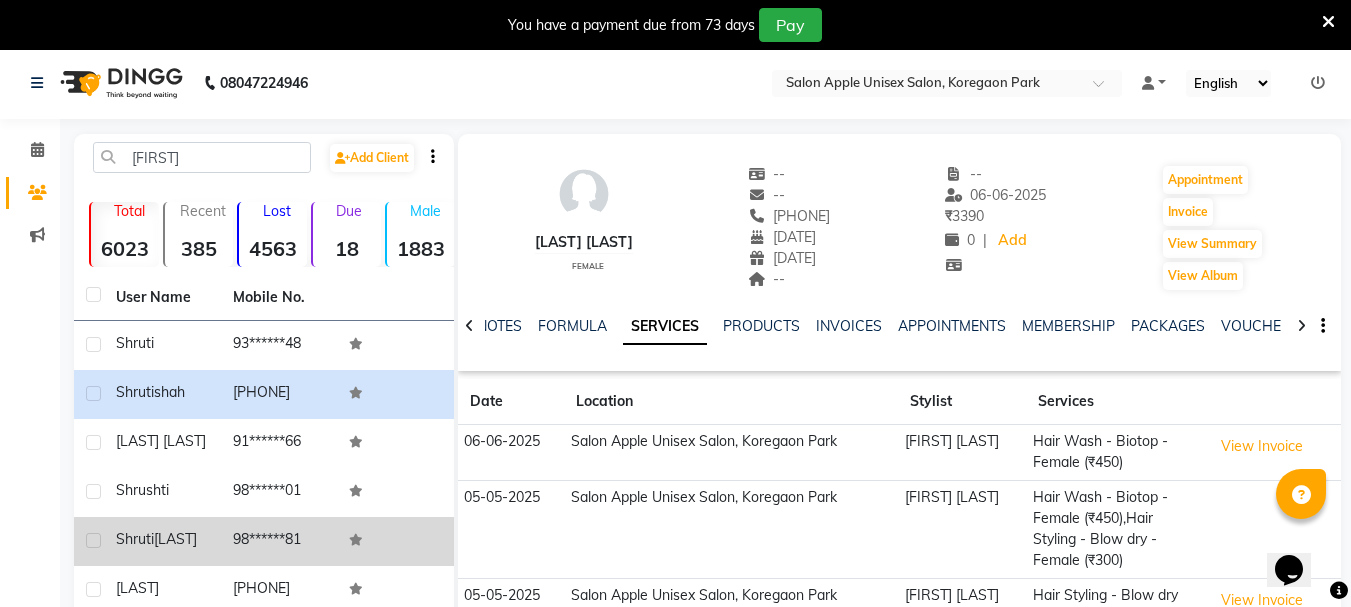 scroll, scrollTop: 0, scrollLeft: 0, axis: both 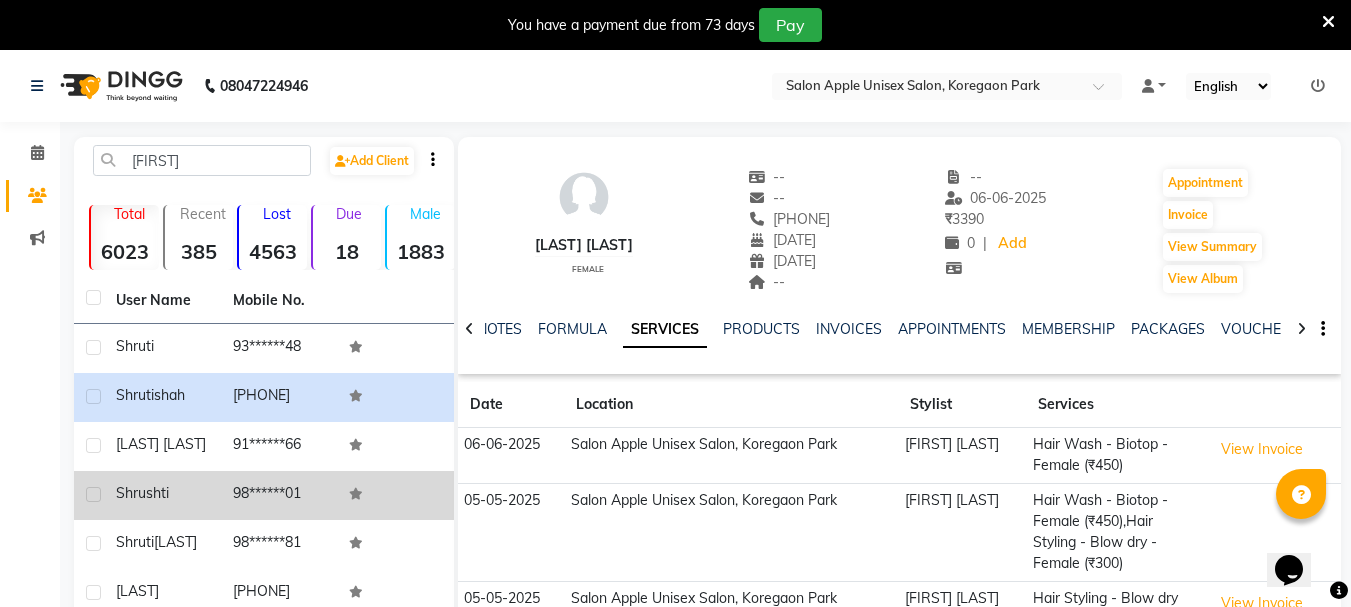 click on "shrushti" 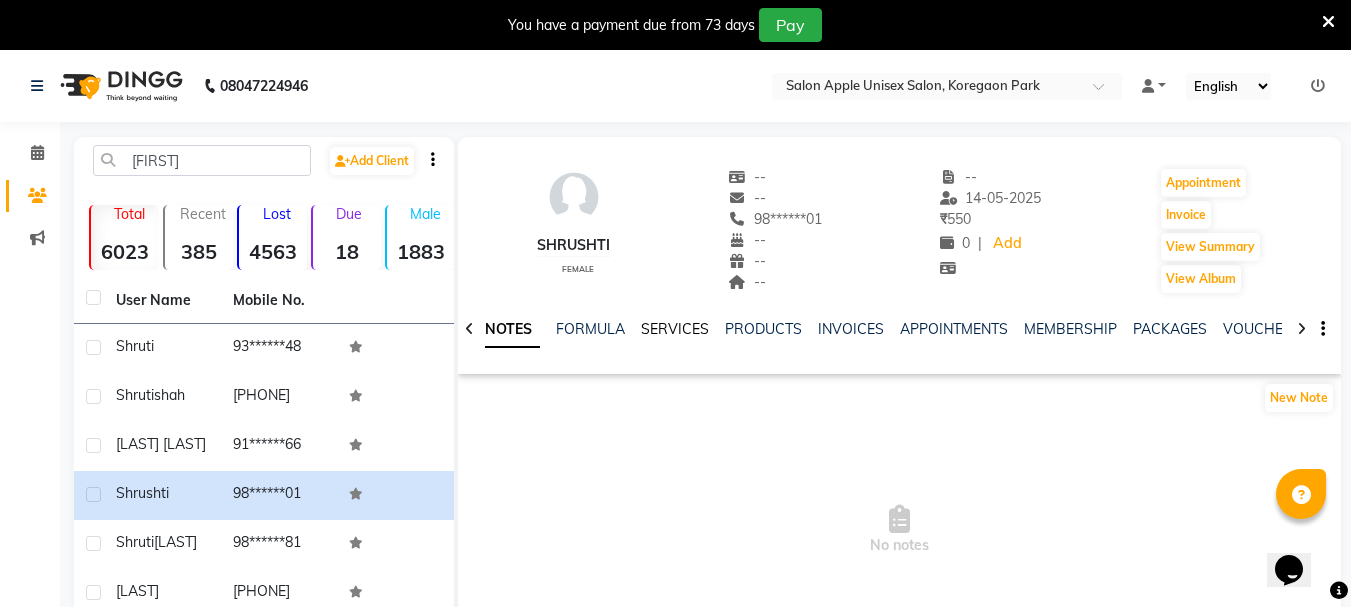 click on "SERVICES" 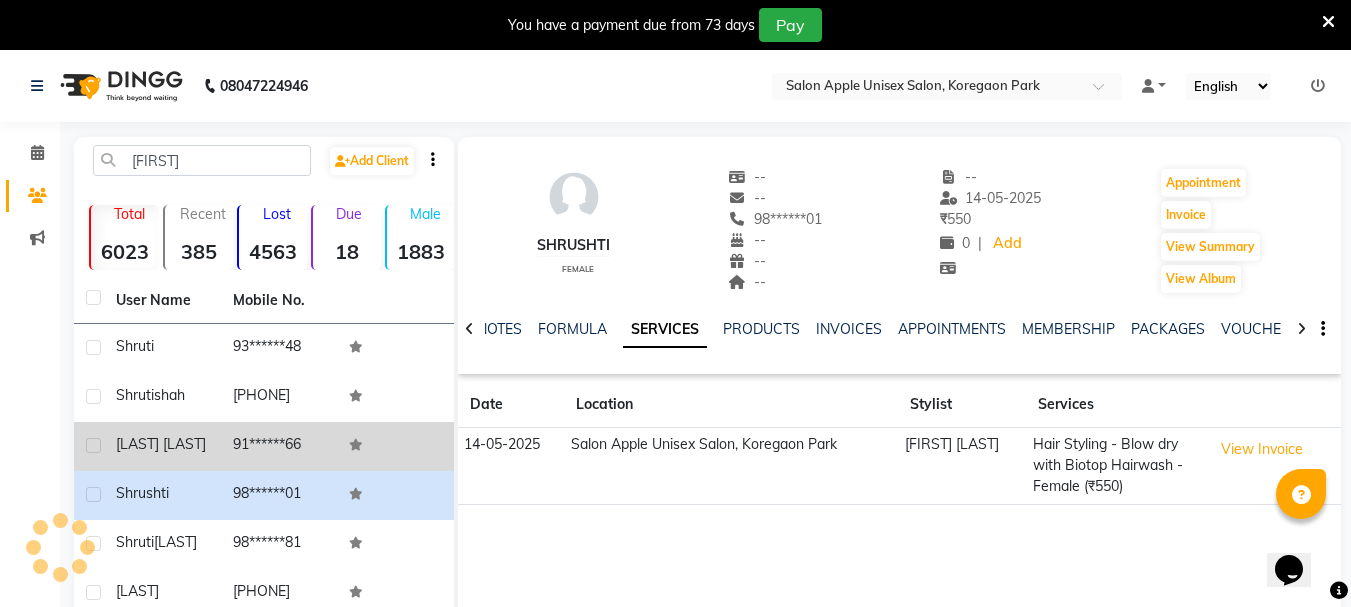 click on "Shruthi Pato" 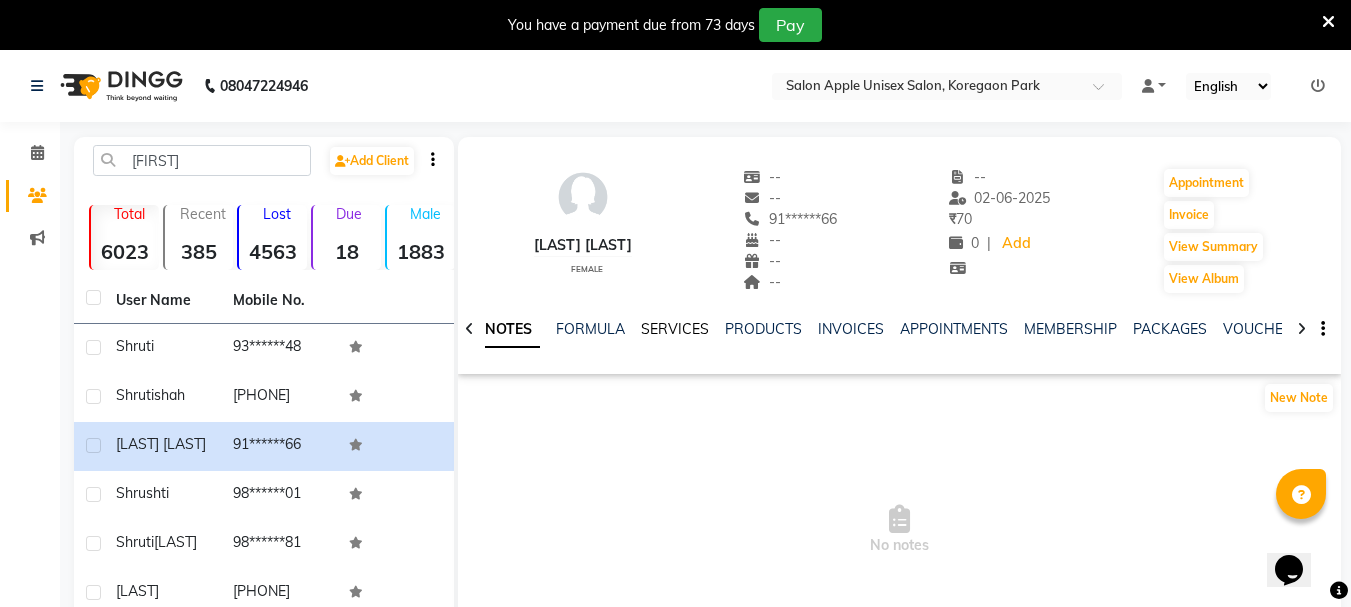 click on "SERVICES" 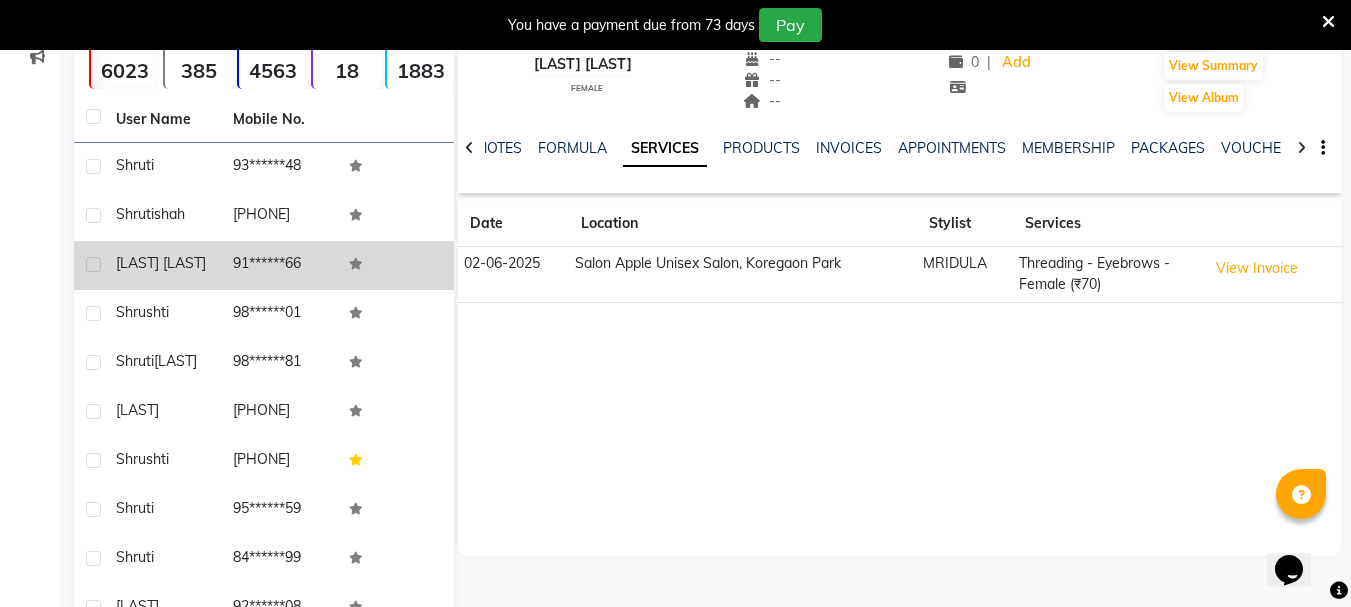 scroll, scrollTop: 187, scrollLeft: 0, axis: vertical 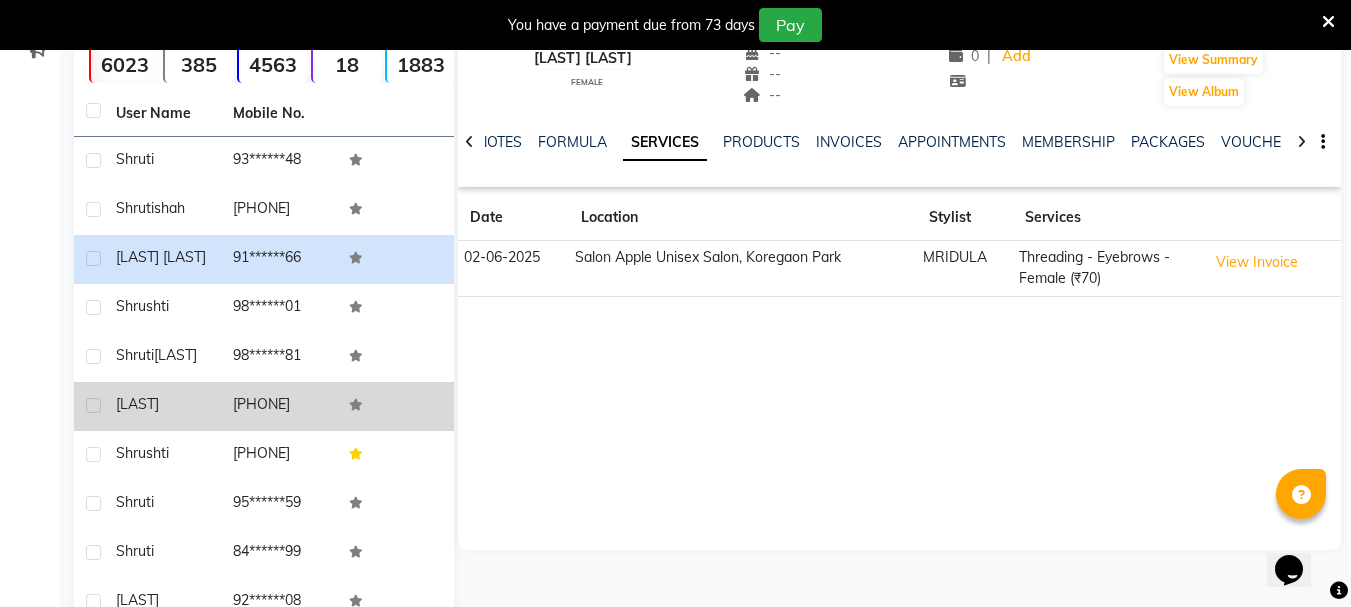 click on "72******12" 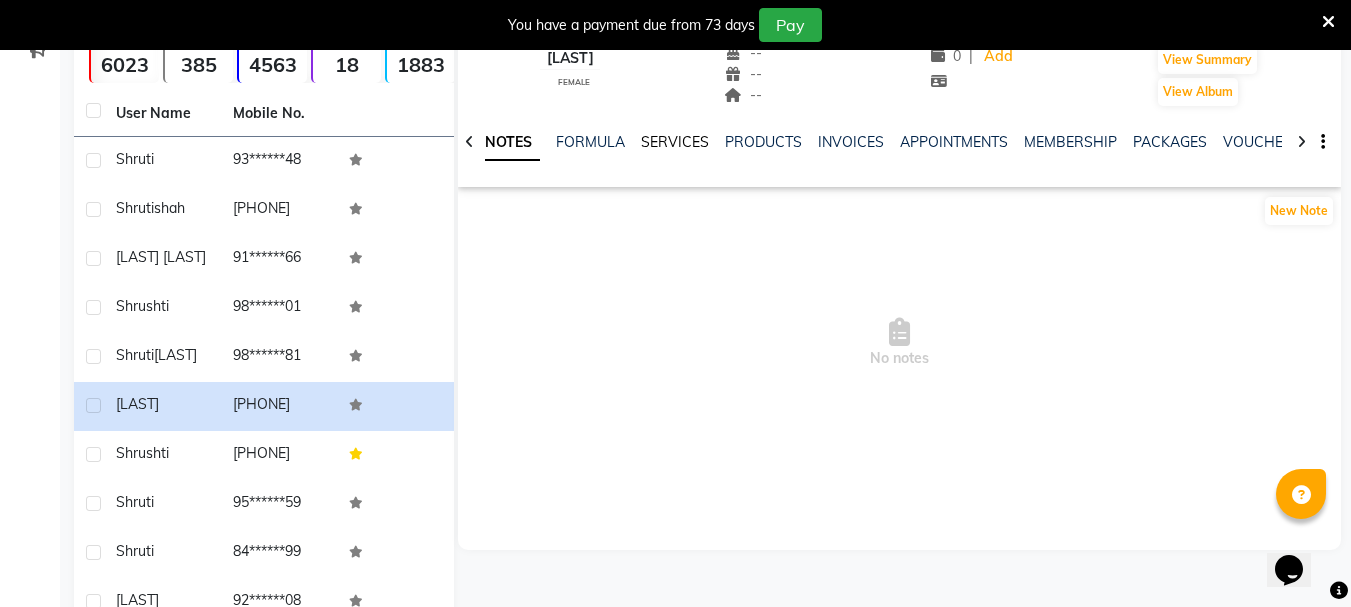 click on "SERVICES" 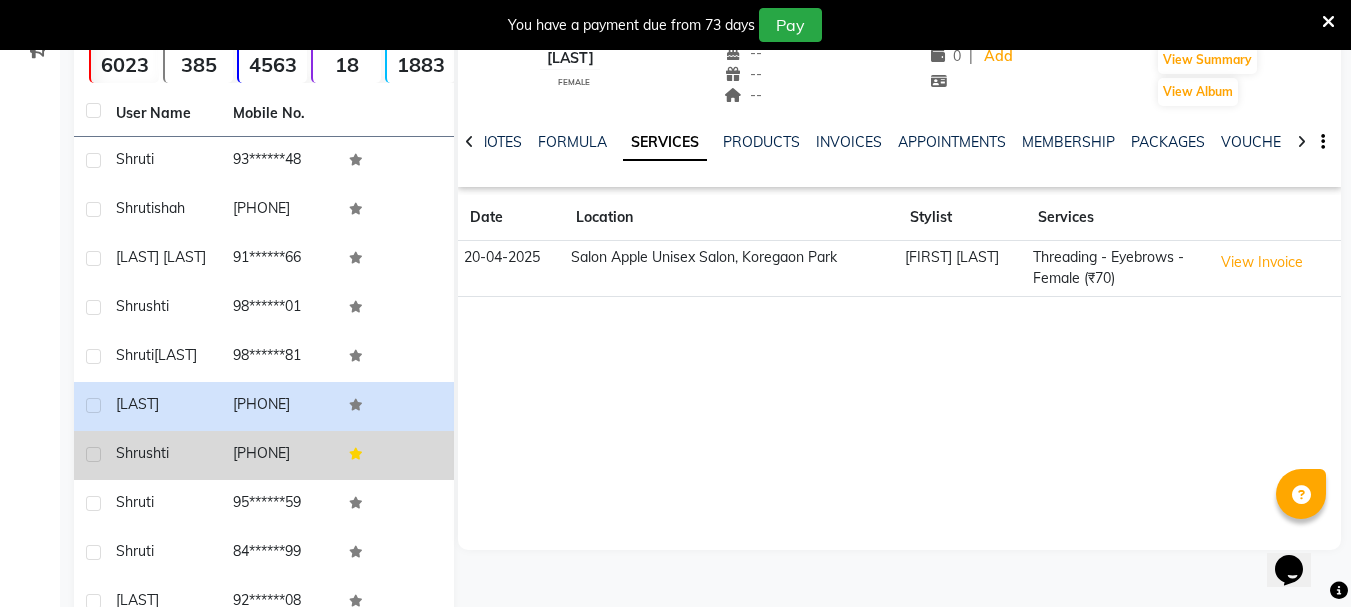 click on "shrushti" 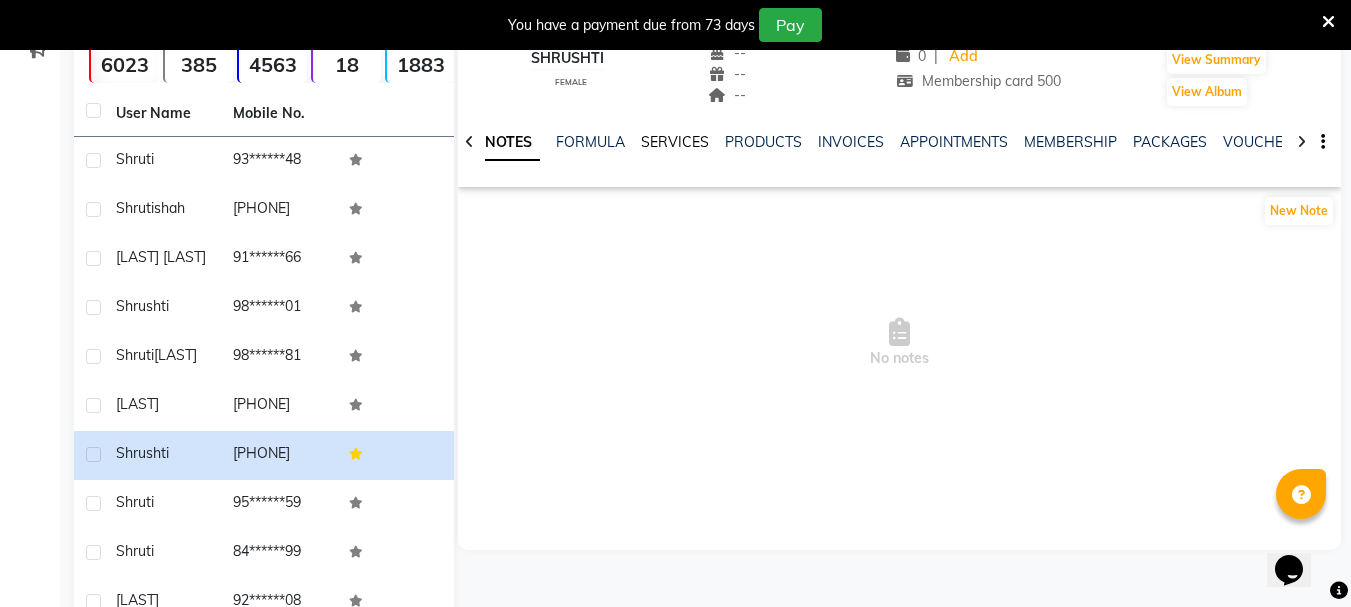 click on "SERVICES" 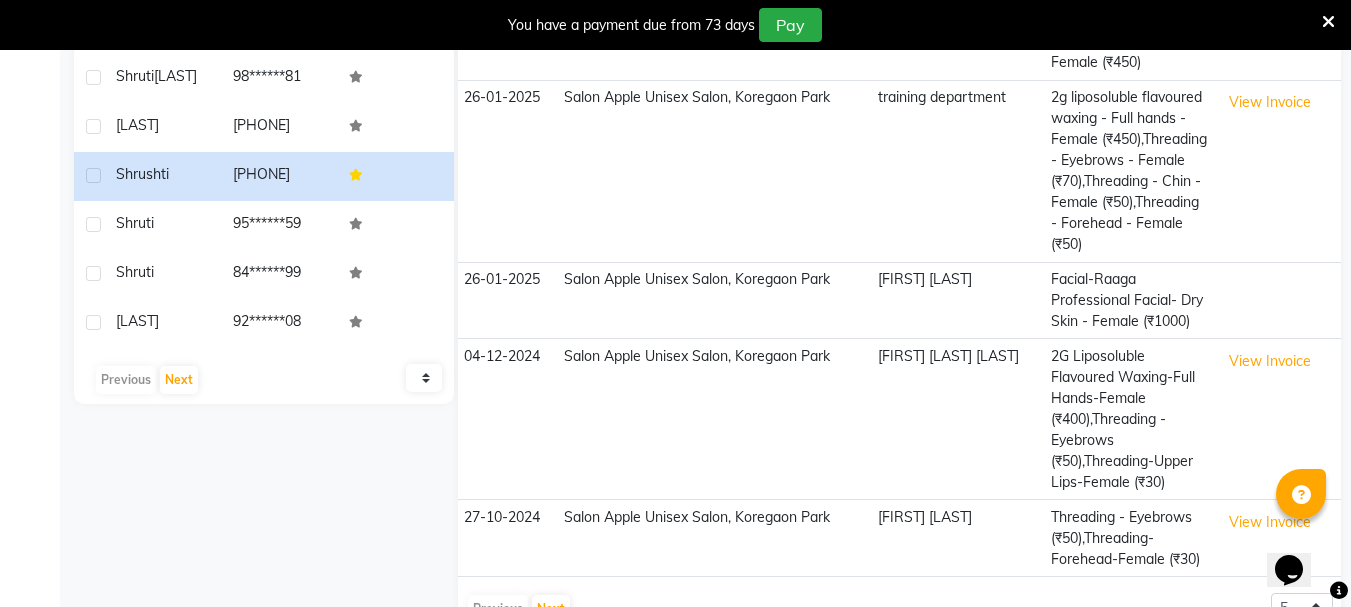 scroll, scrollTop: 474, scrollLeft: 0, axis: vertical 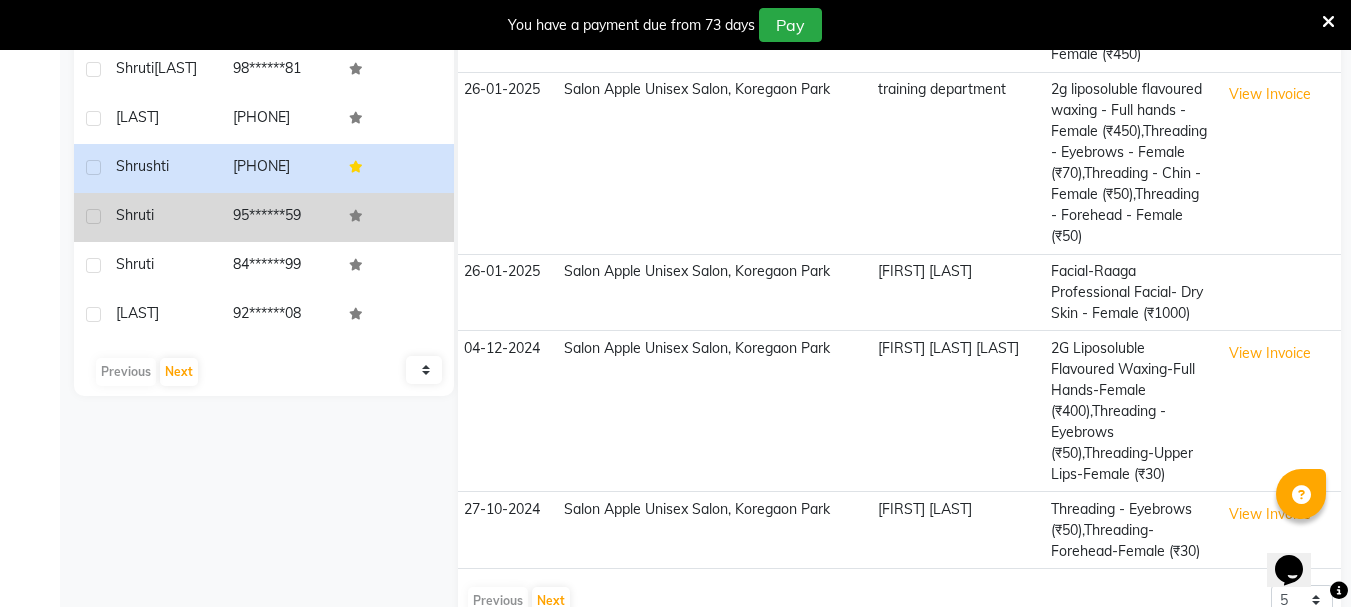 click on "95******59" 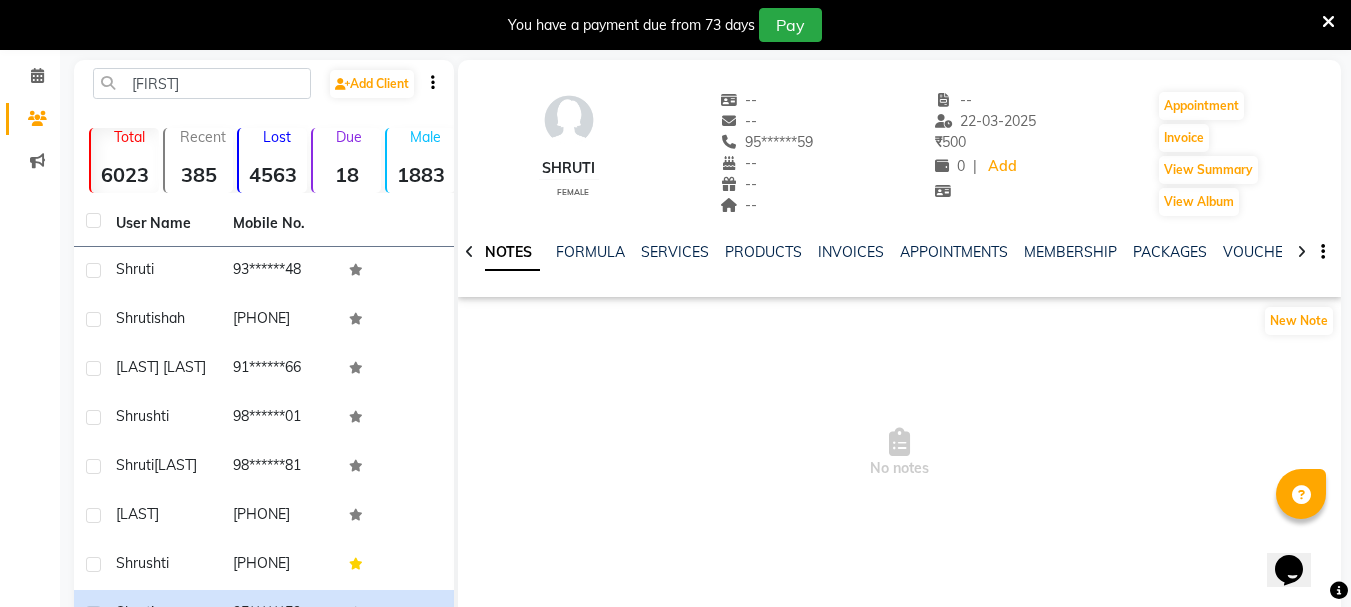 scroll, scrollTop: 0, scrollLeft: 0, axis: both 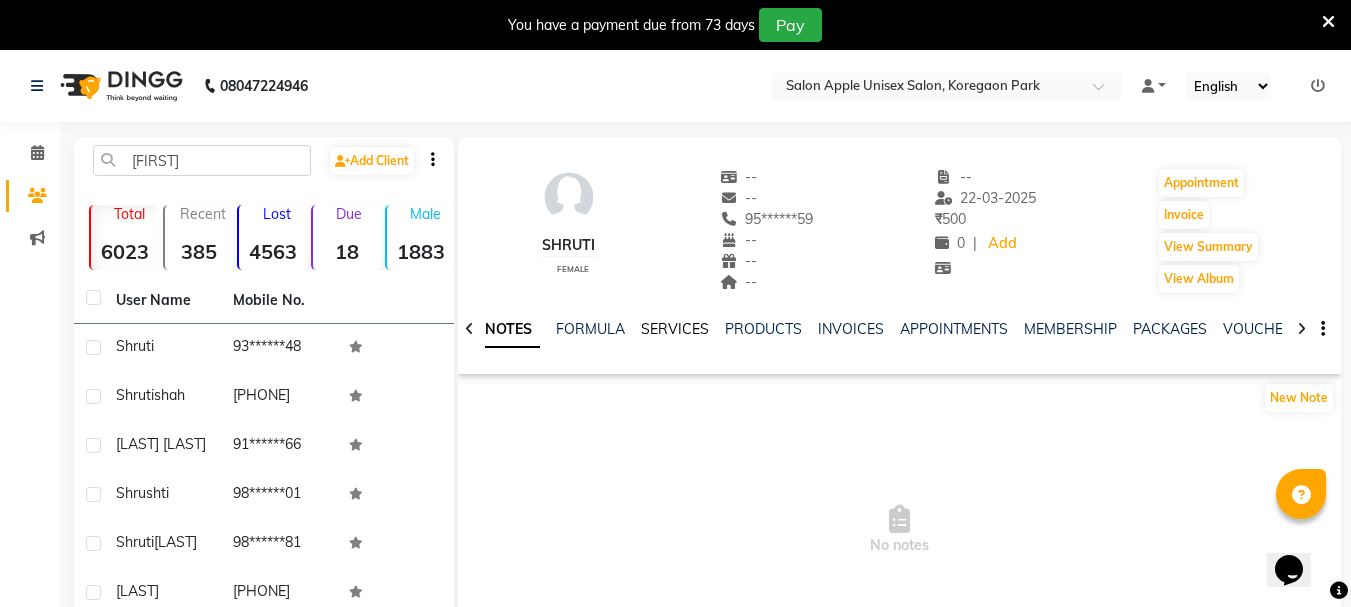click on "SERVICES" 